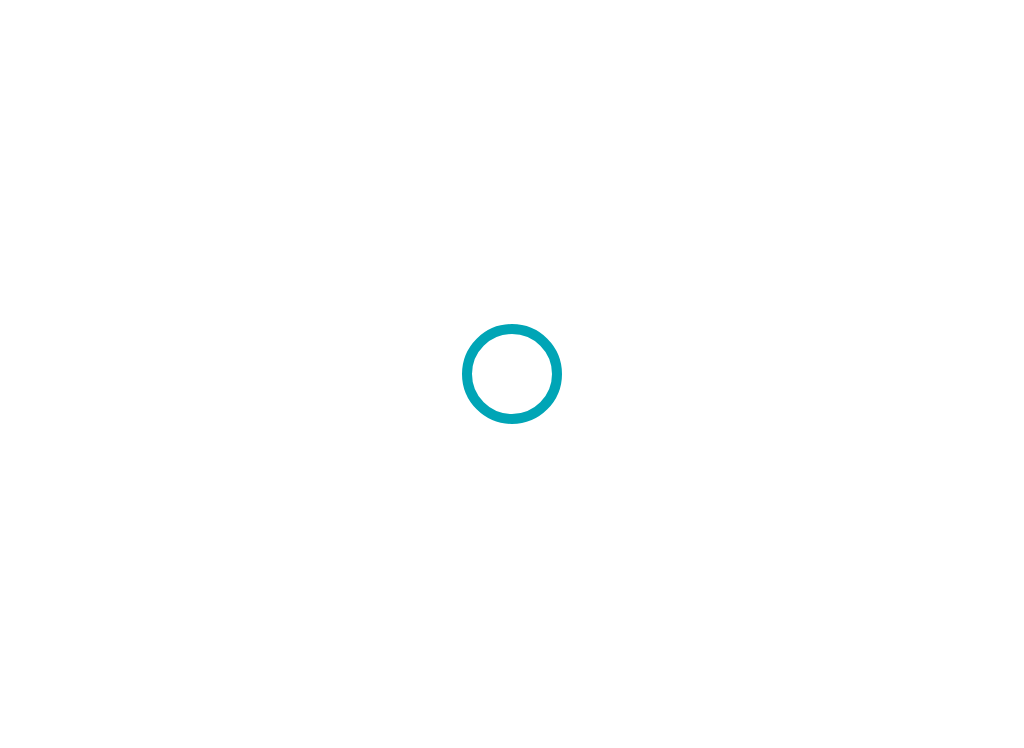 scroll, scrollTop: 0, scrollLeft: 0, axis: both 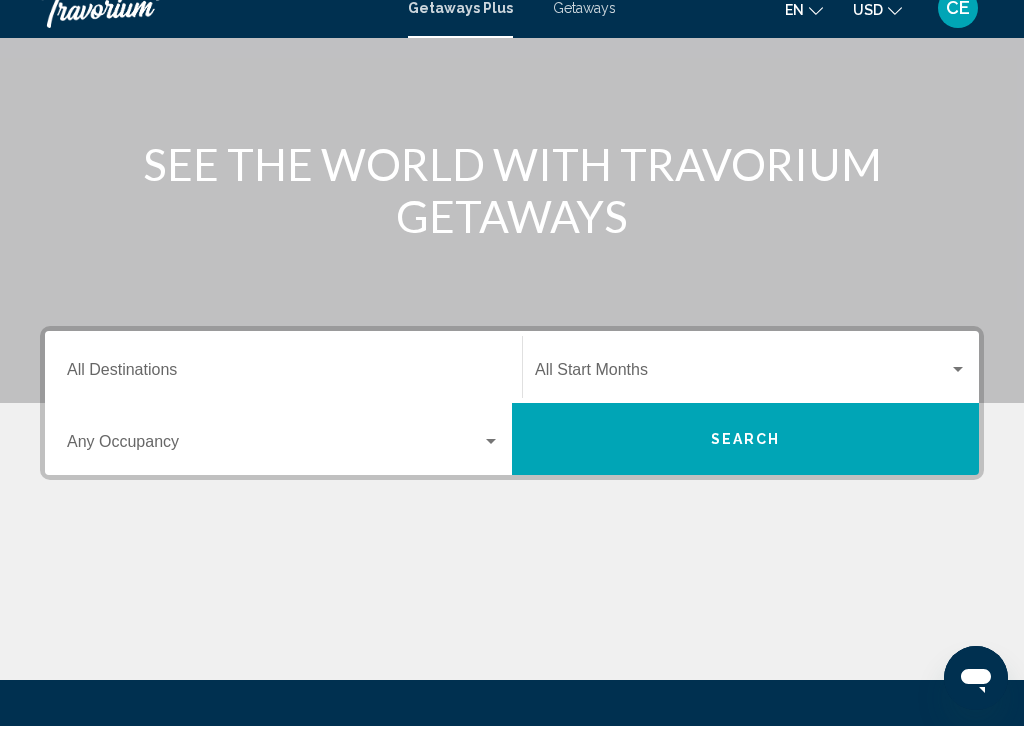 click on "Destination All Destinations" at bounding box center (283, 396) 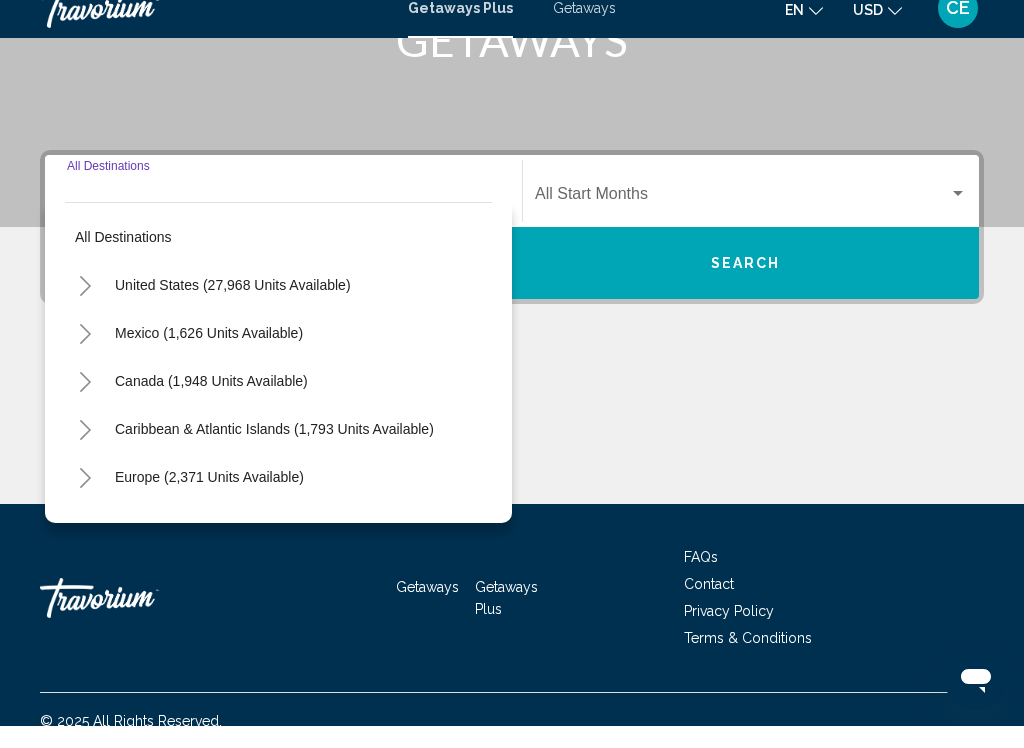 scroll, scrollTop: 374, scrollLeft: 0, axis: vertical 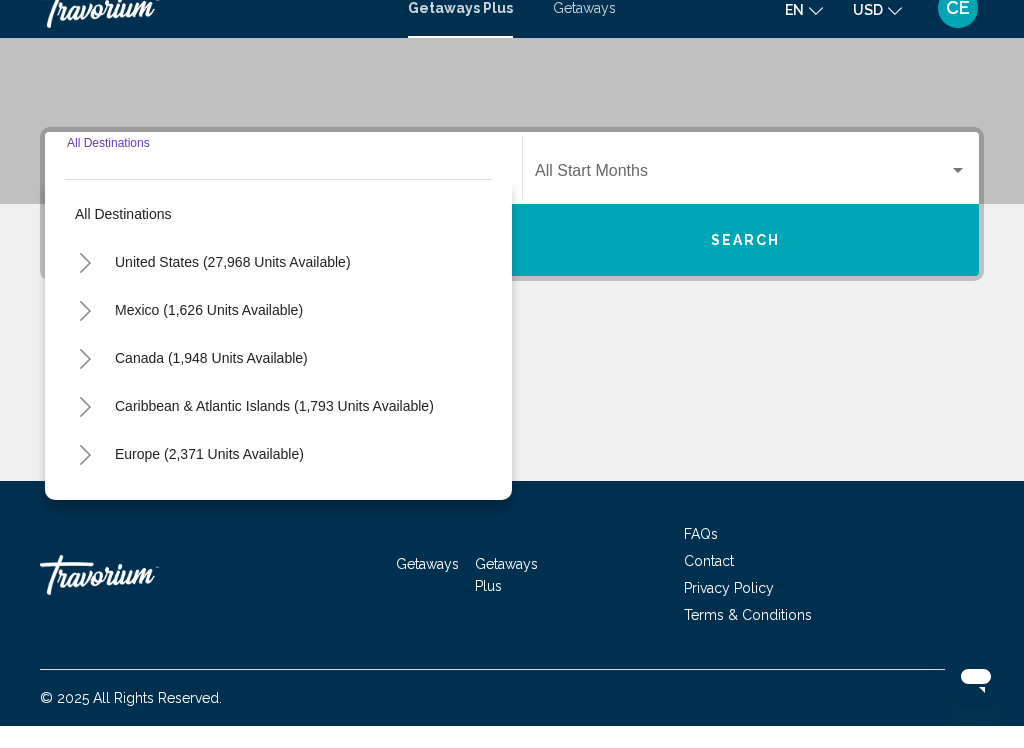click on "United States (27,968 units available)" at bounding box center (209, 332) 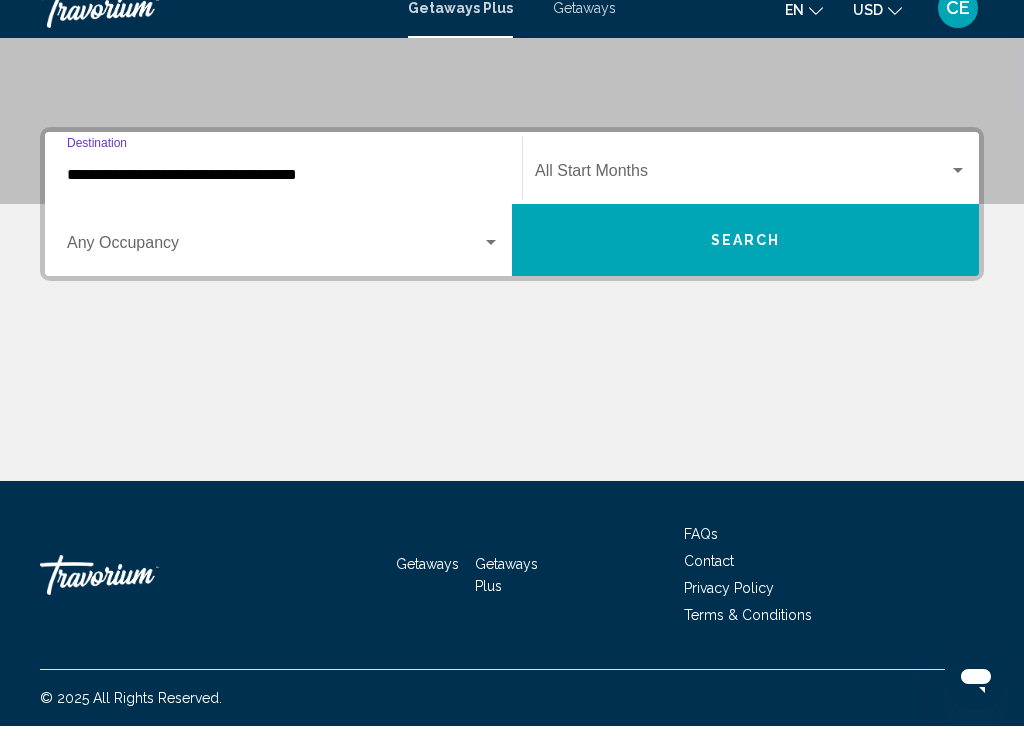 click on "Search" at bounding box center (746, 263) 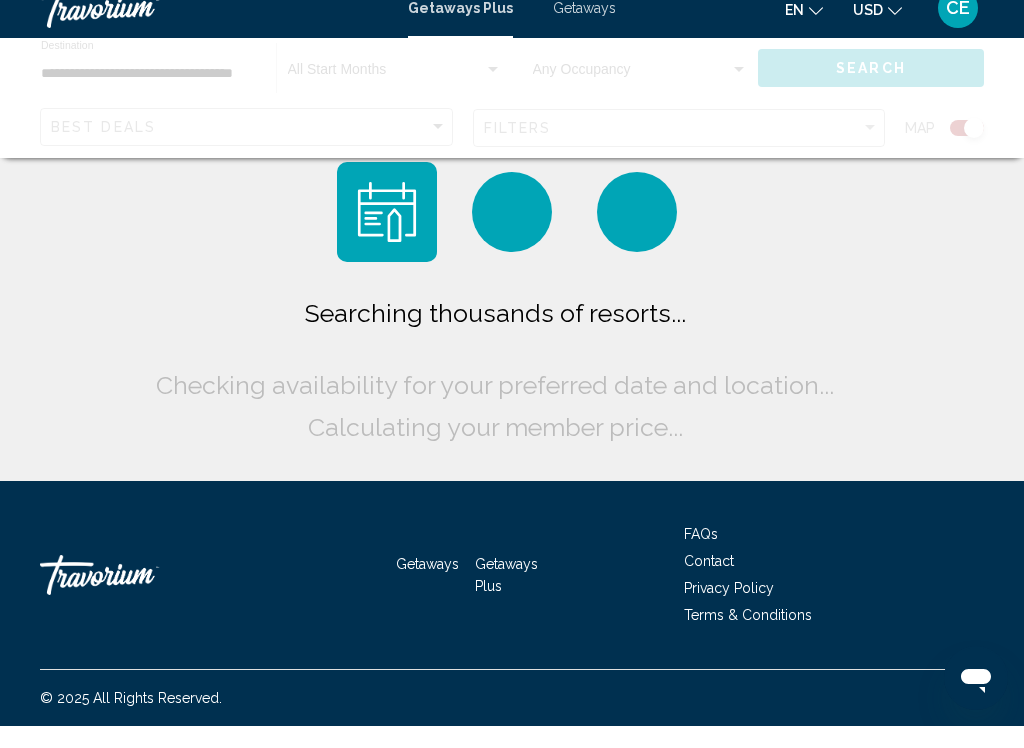 scroll, scrollTop: 0, scrollLeft: 0, axis: both 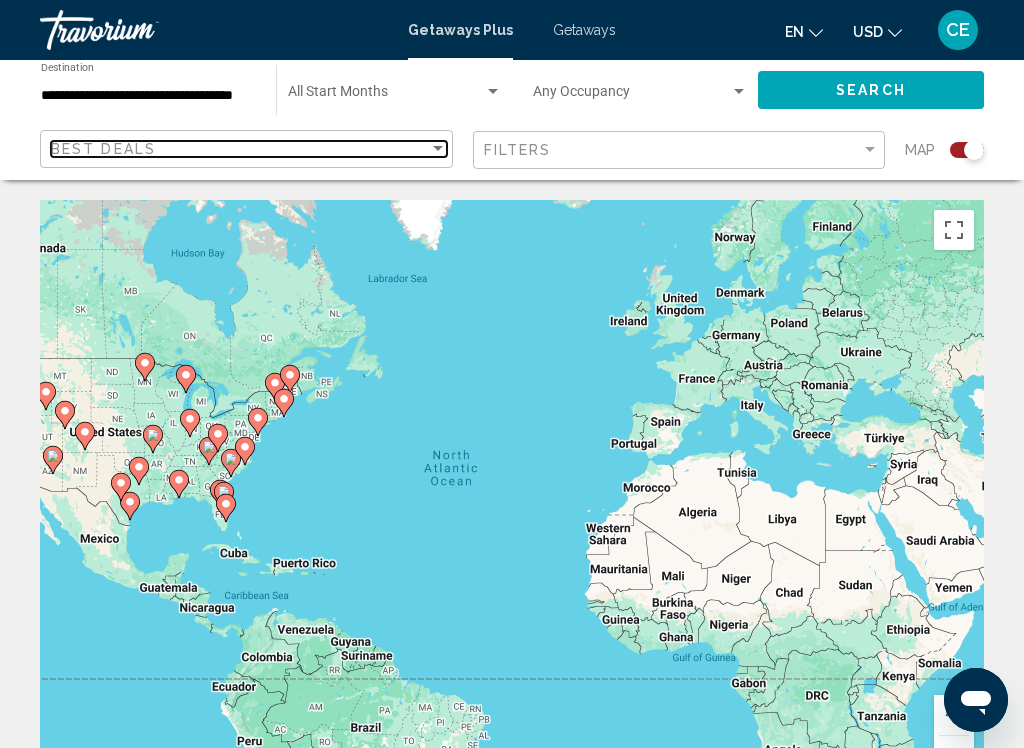 click at bounding box center (438, 148) 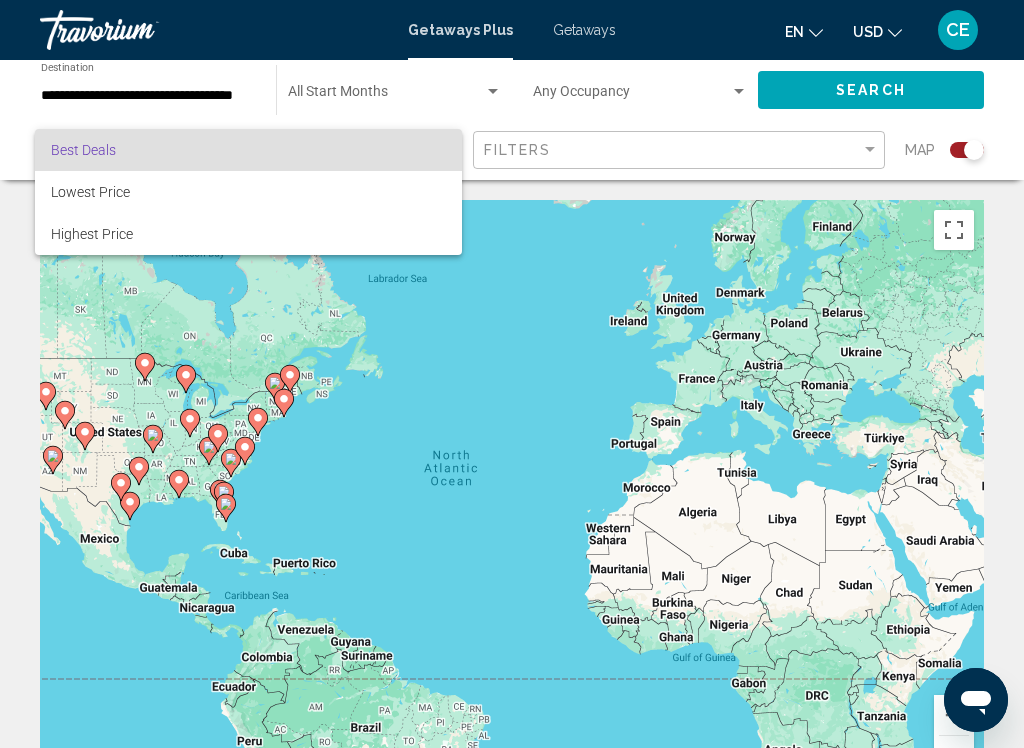 click at bounding box center [512, 374] 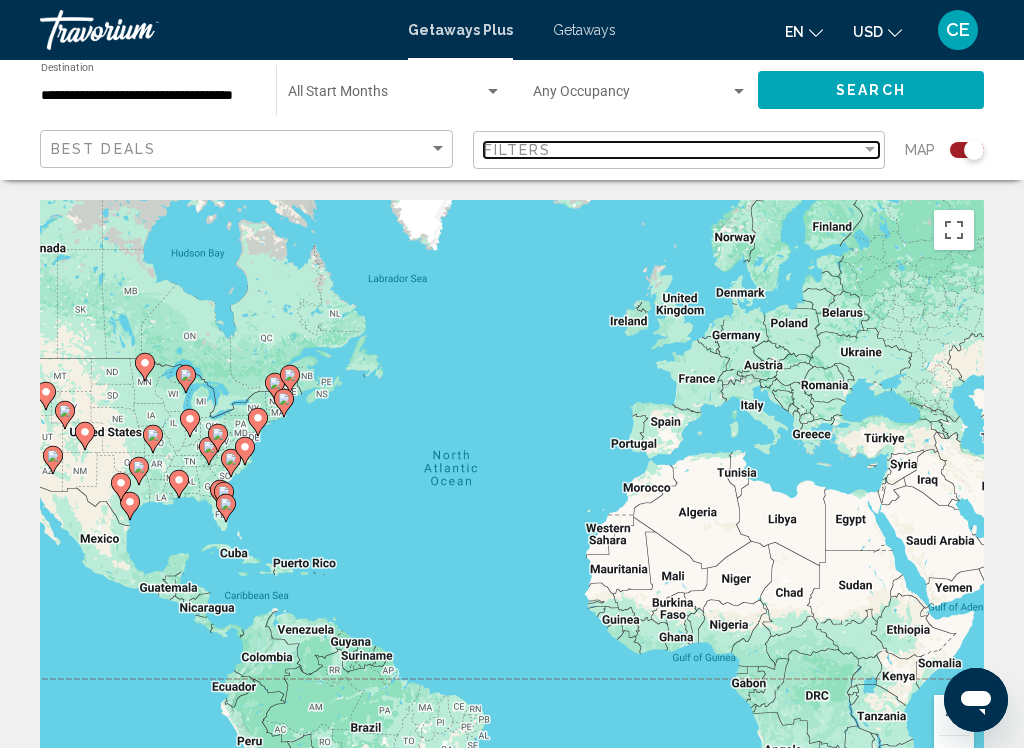 click at bounding box center (870, 149) 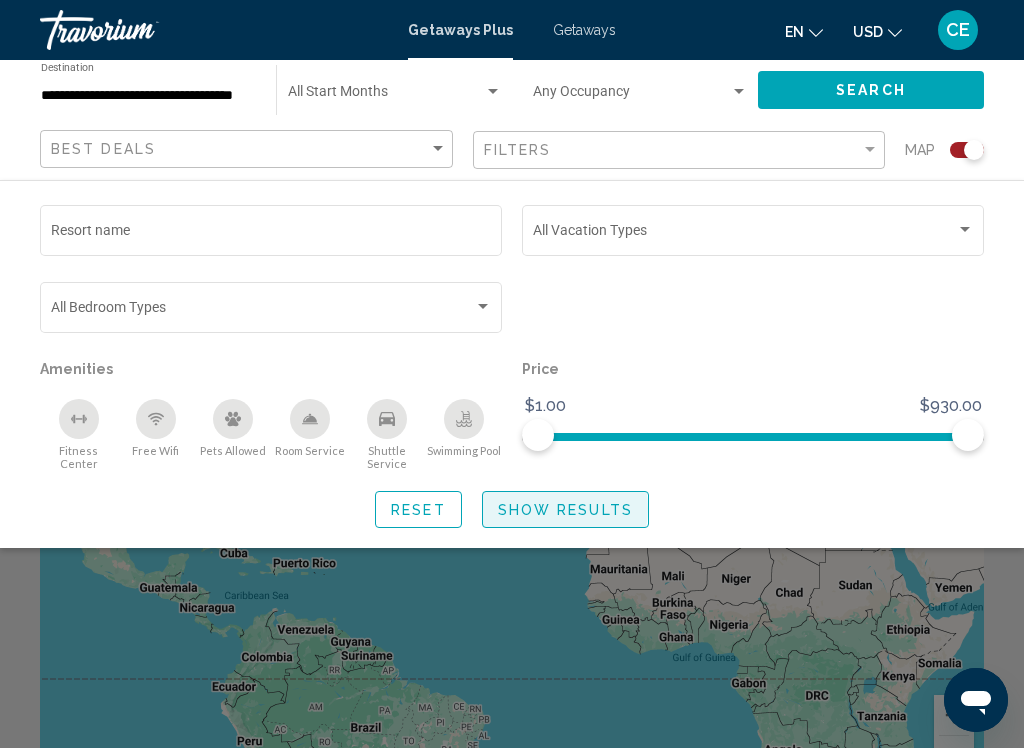 click on "Show Results" 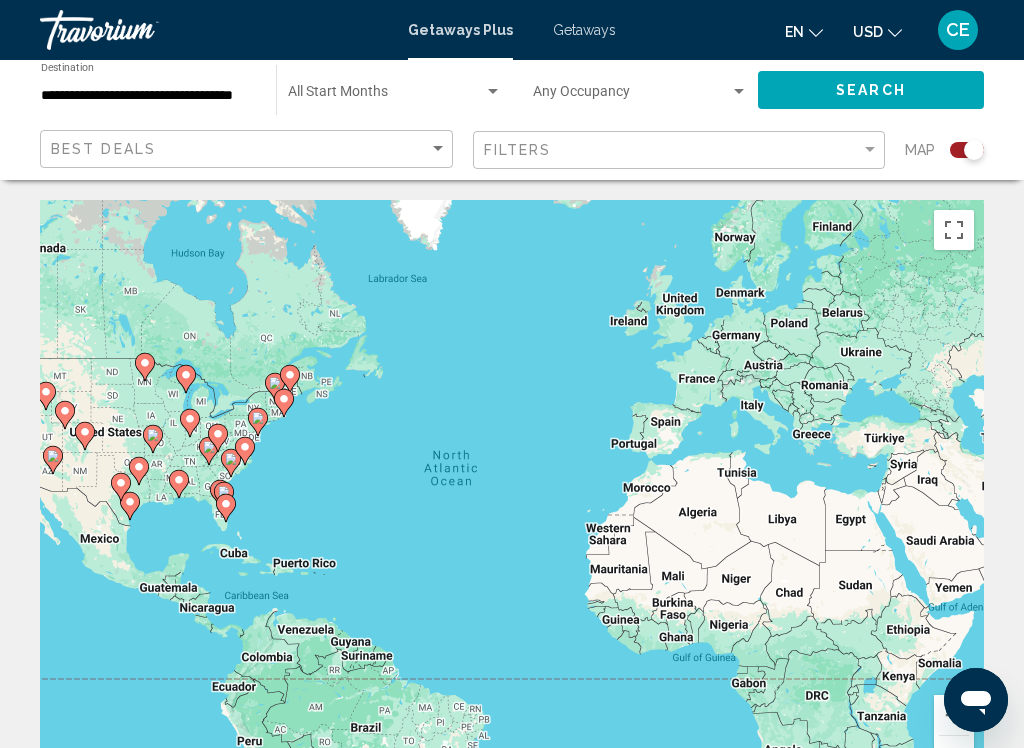 click on "To activate drag with keyboard, press Alt + Enter. Once in keyboard drag state, use the arrow keys to move the marker. To complete the drag, press the Enter key. To cancel, press Escape." at bounding box center (512, 500) 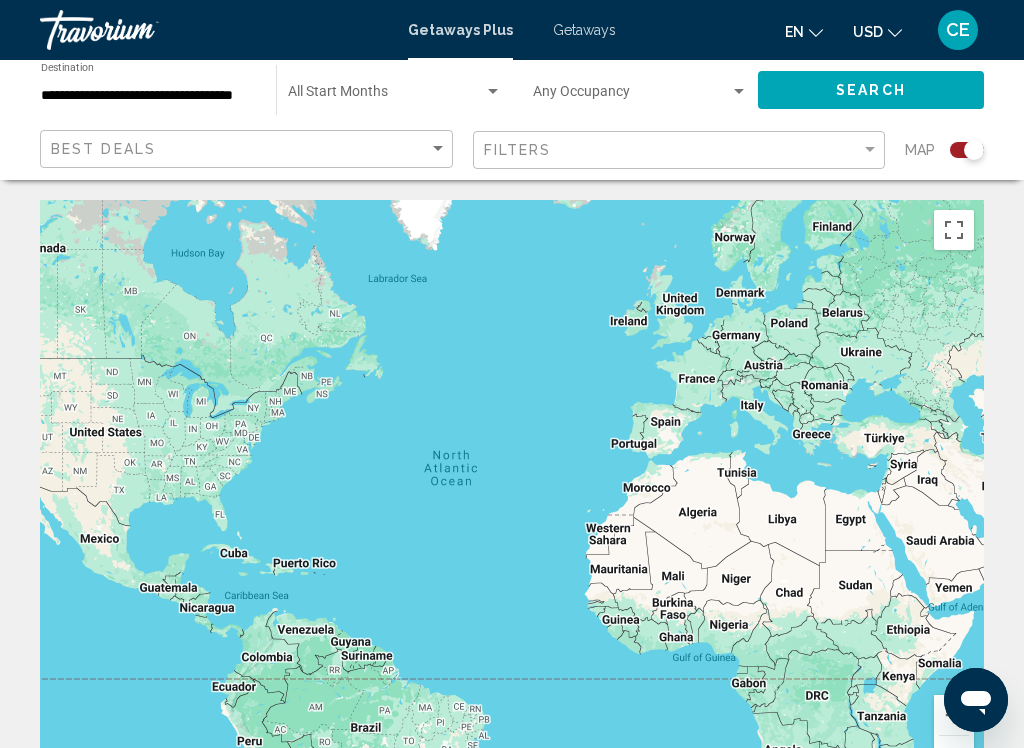 scroll, scrollTop: 52, scrollLeft: 0, axis: vertical 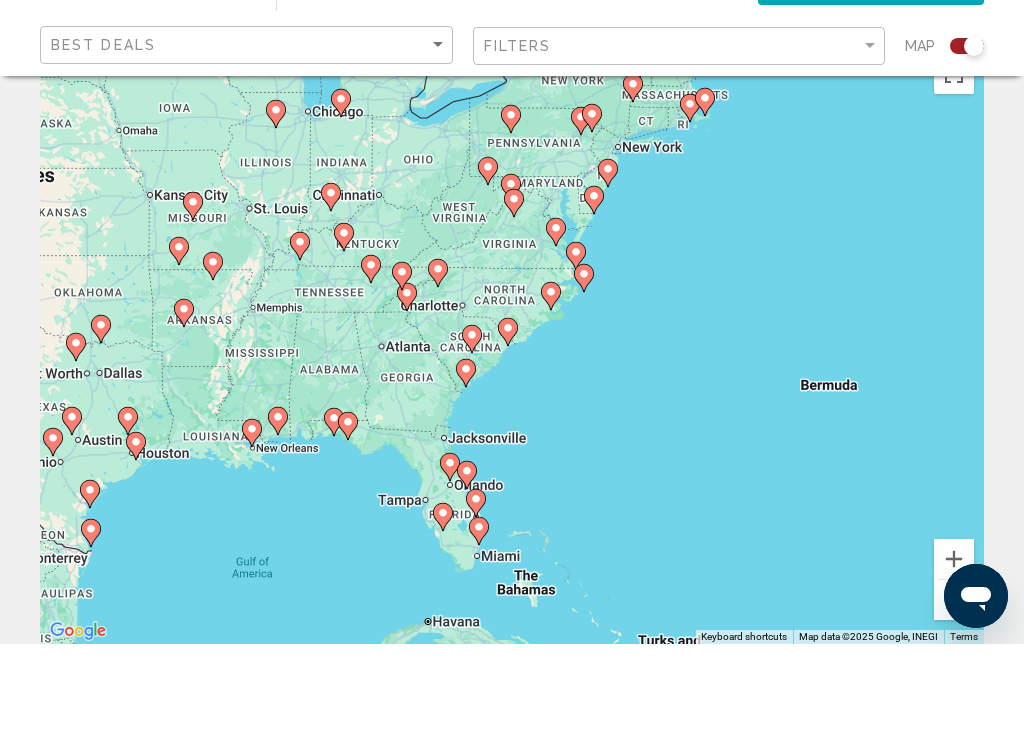click at bounding box center (584, 382) 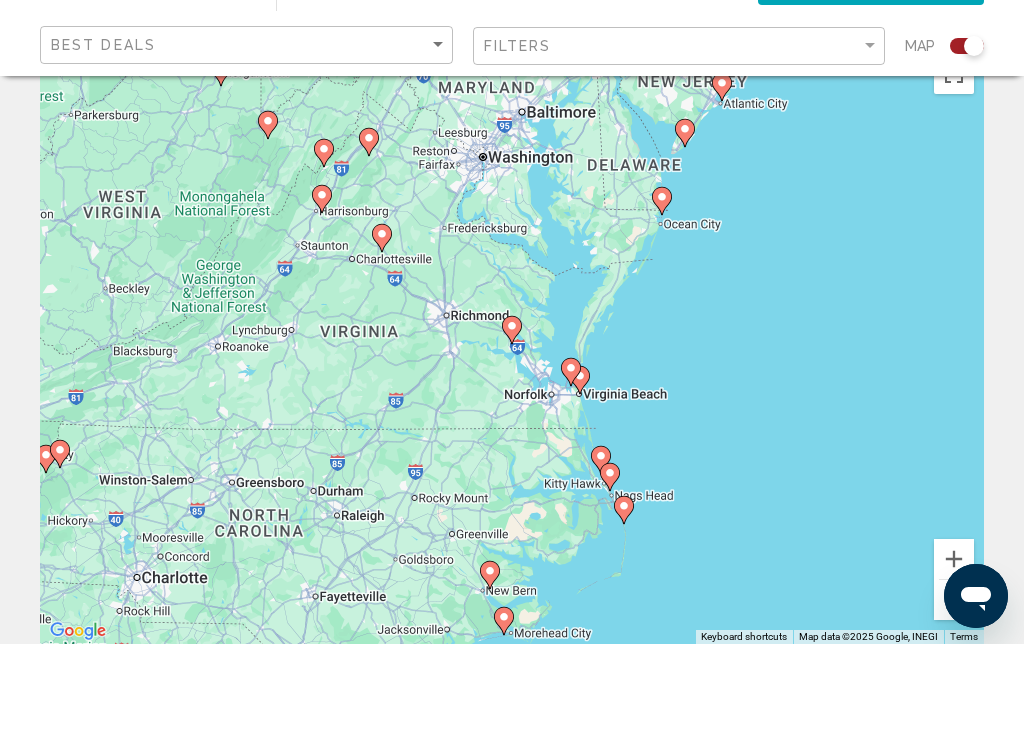 type on "**********" 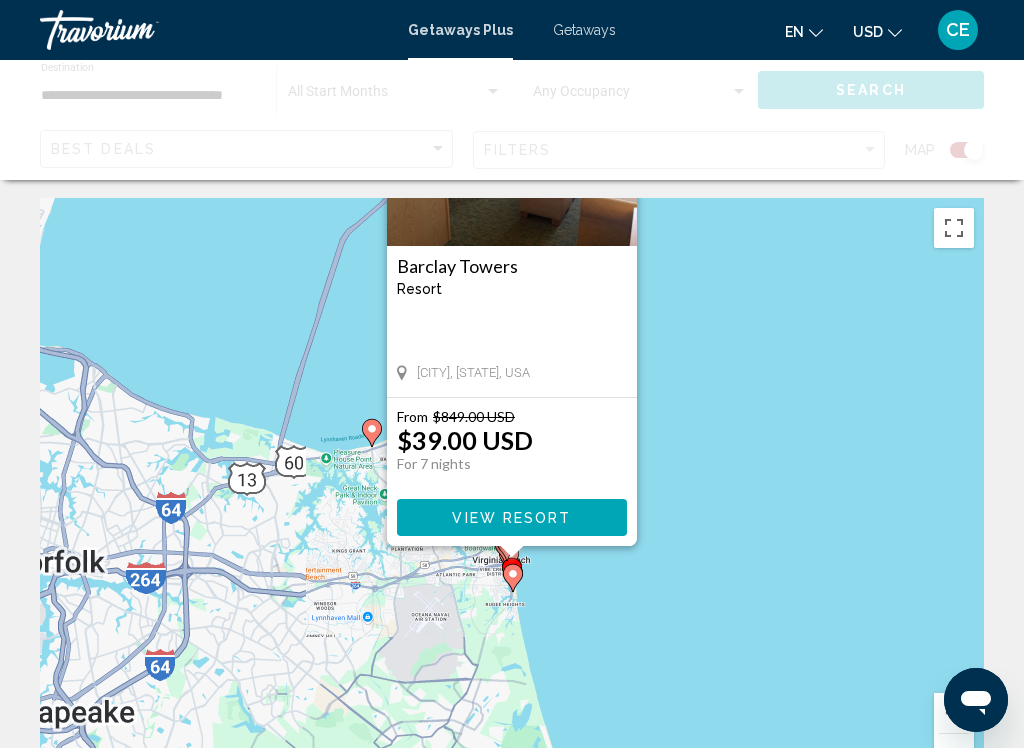 scroll, scrollTop: 0, scrollLeft: 0, axis: both 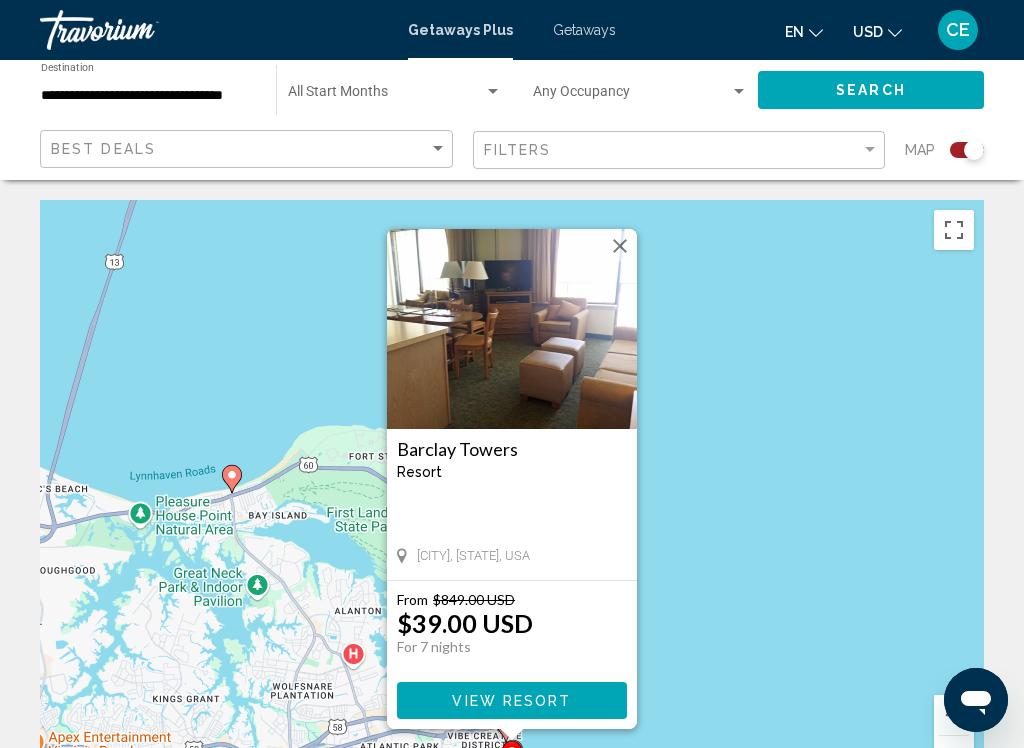 click at bounding box center [512, 329] 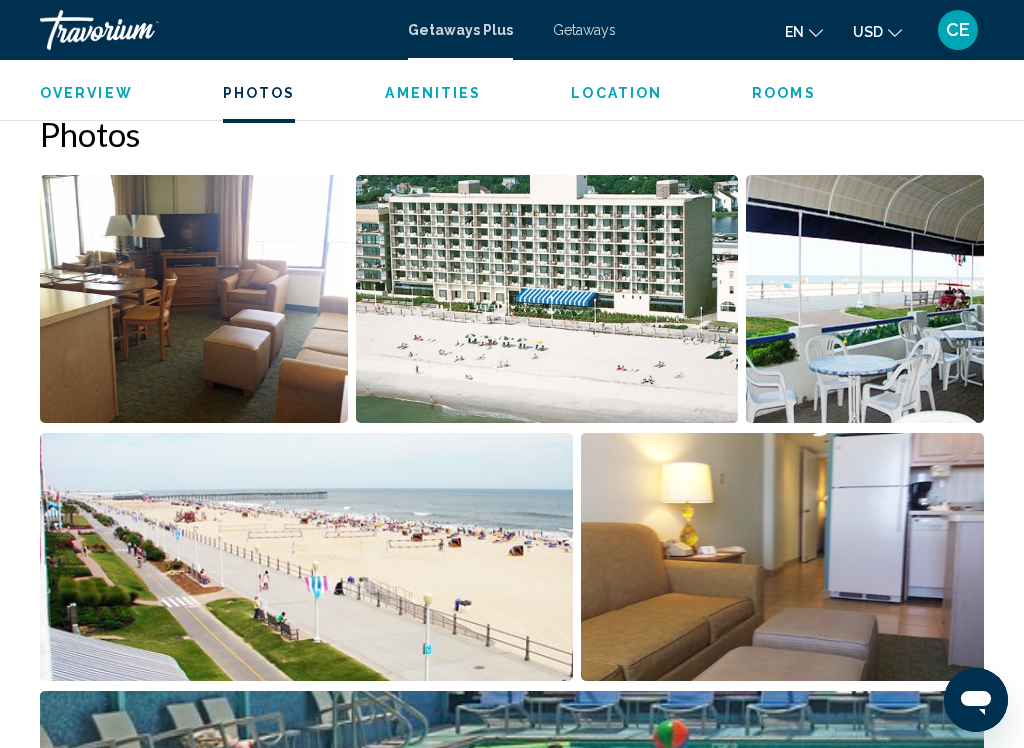 scroll, scrollTop: 1311, scrollLeft: 0, axis: vertical 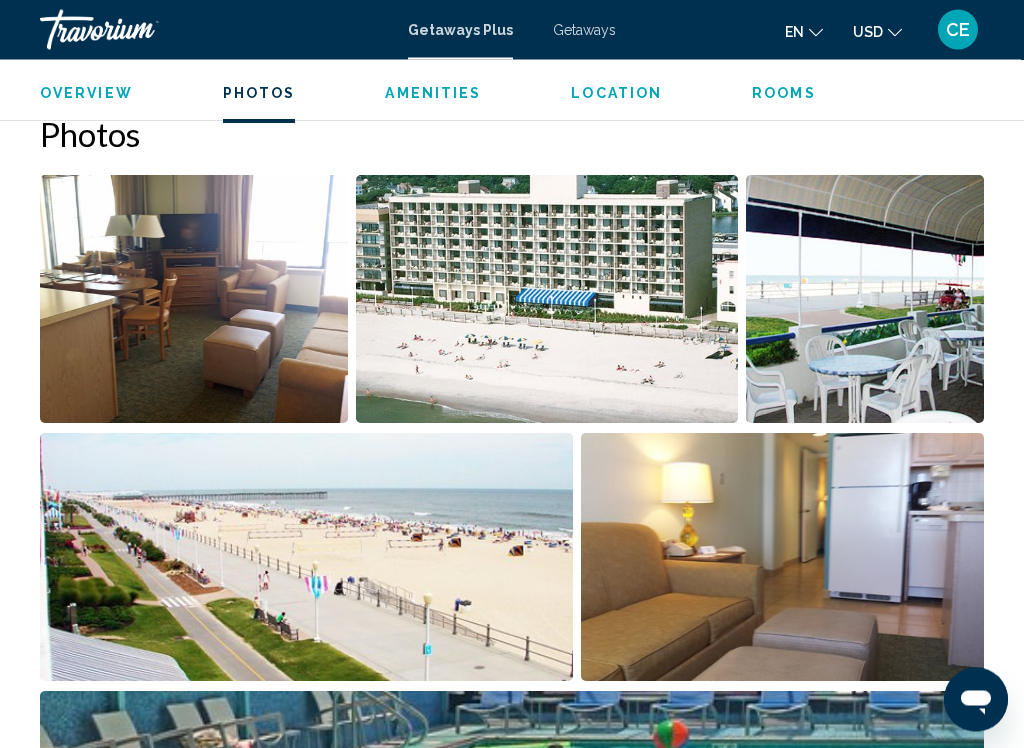 click on "Overview" at bounding box center [86, 93] 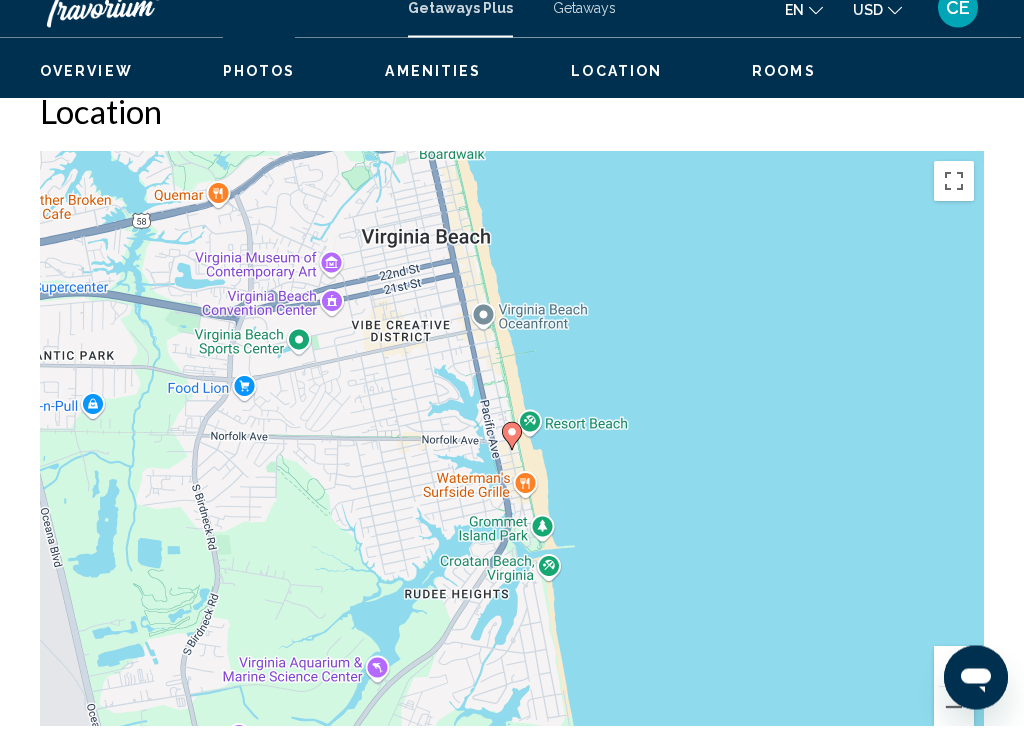 scroll, scrollTop: 3065, scrollLeft: 0, axis: vertical 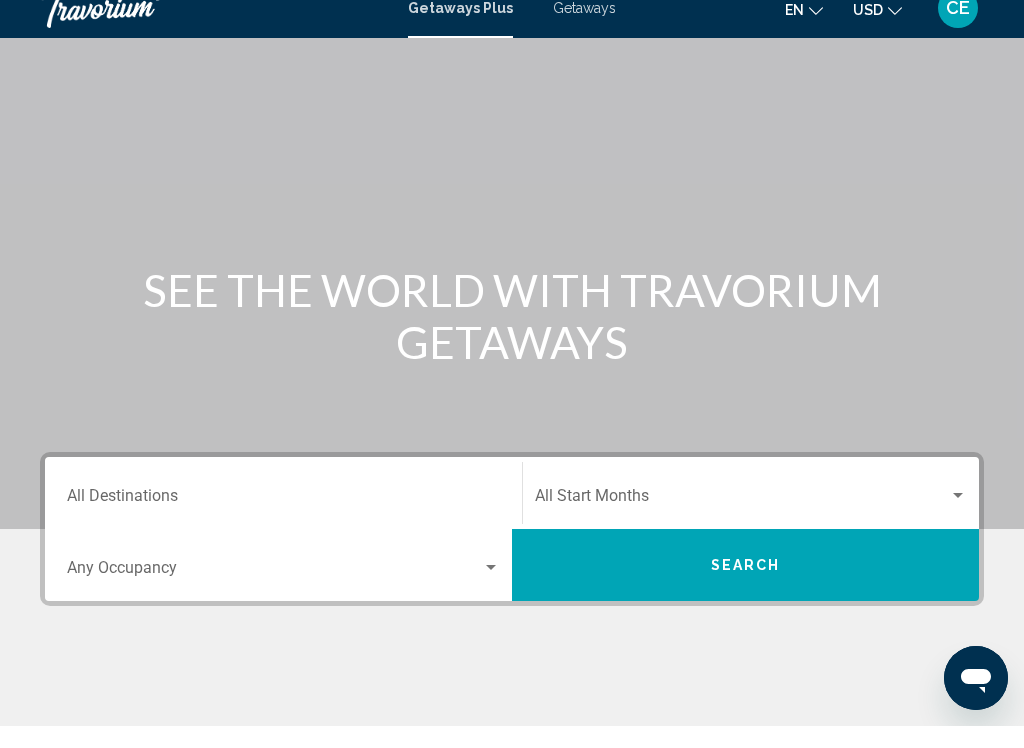 click on "Destination All Destinations" at bounding box center [283, 522] 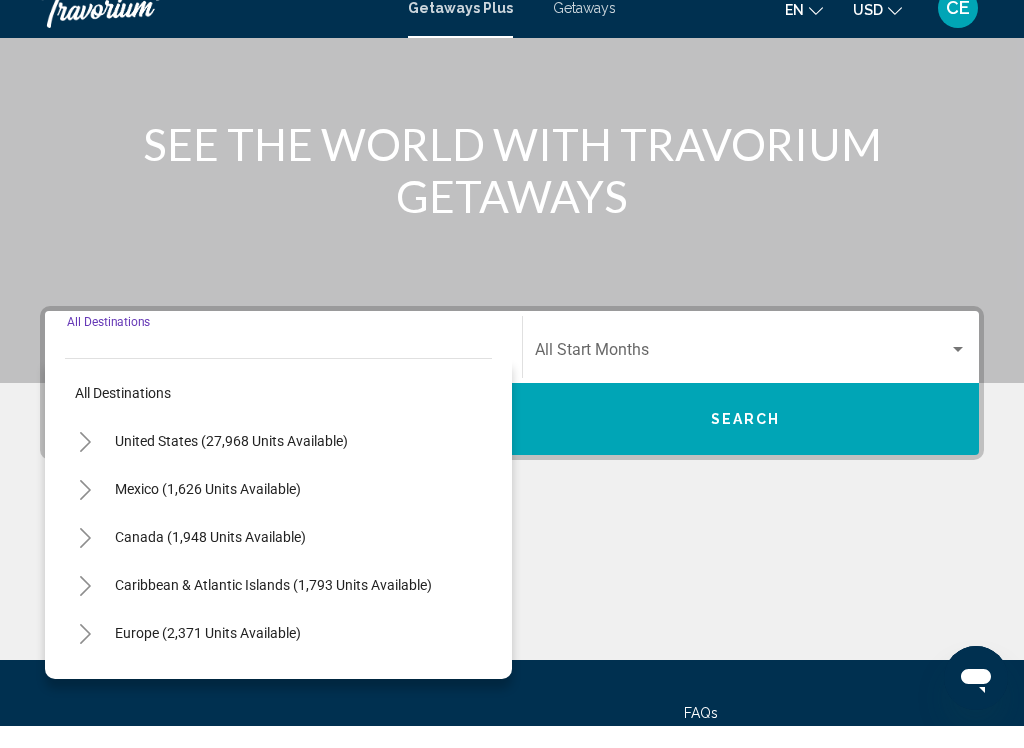 scroll, scrollTop: 374, scrollLeft: 0, axis: vertical 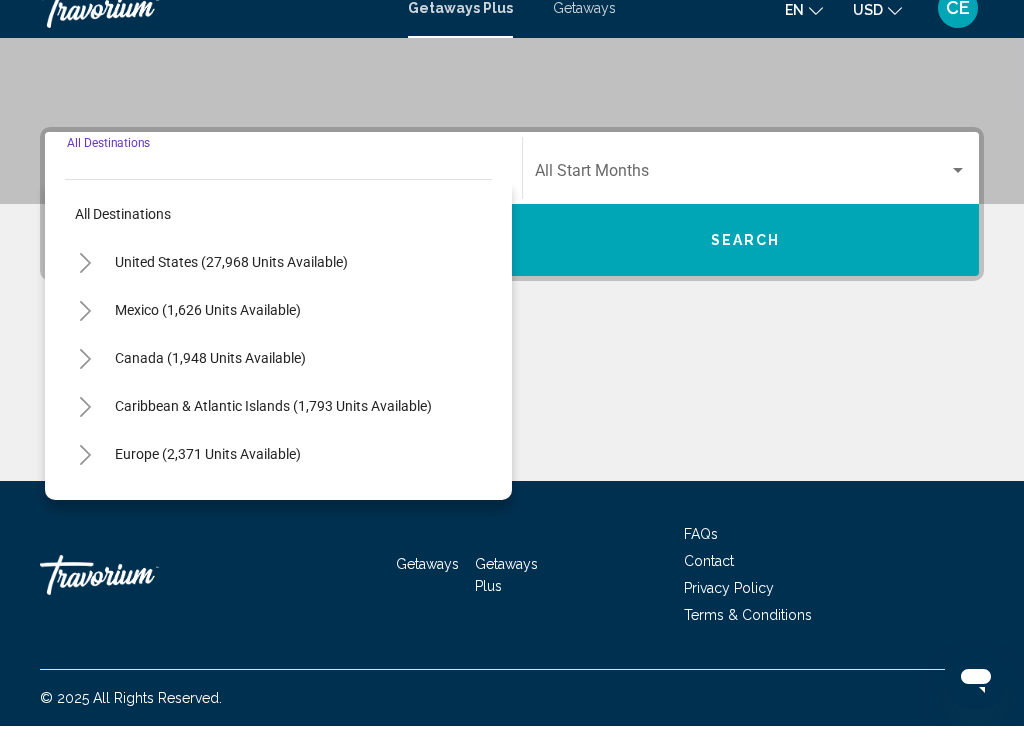 click on "United States (27,968 units available)" at bounding box center (208, 332) 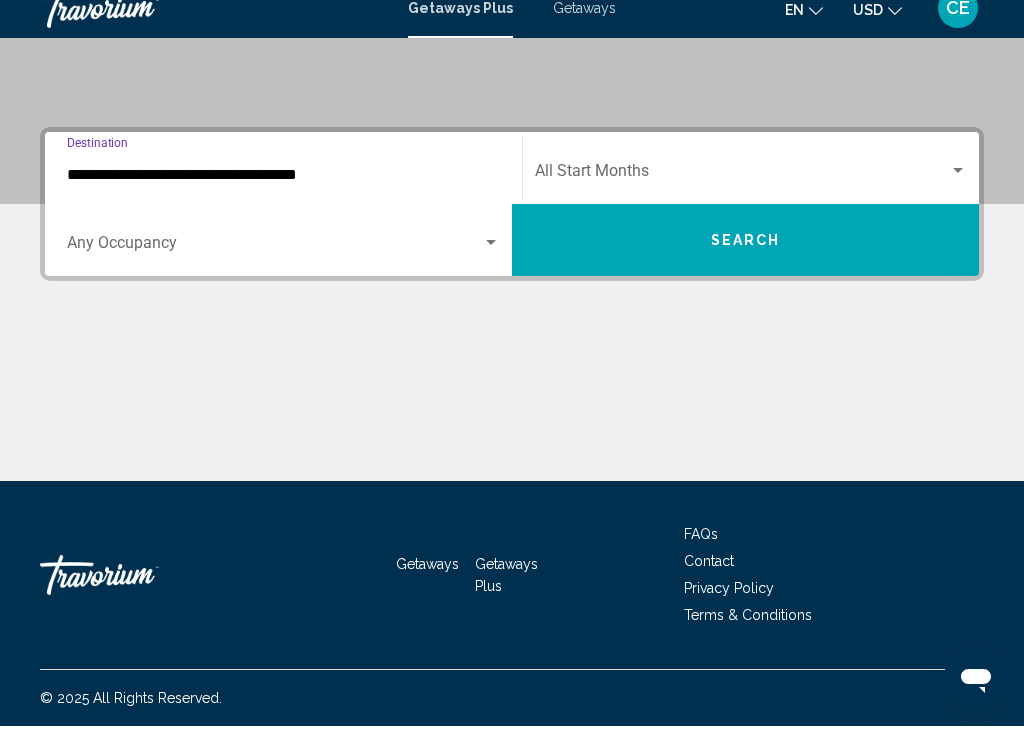 click at bounding box center [283, 269] 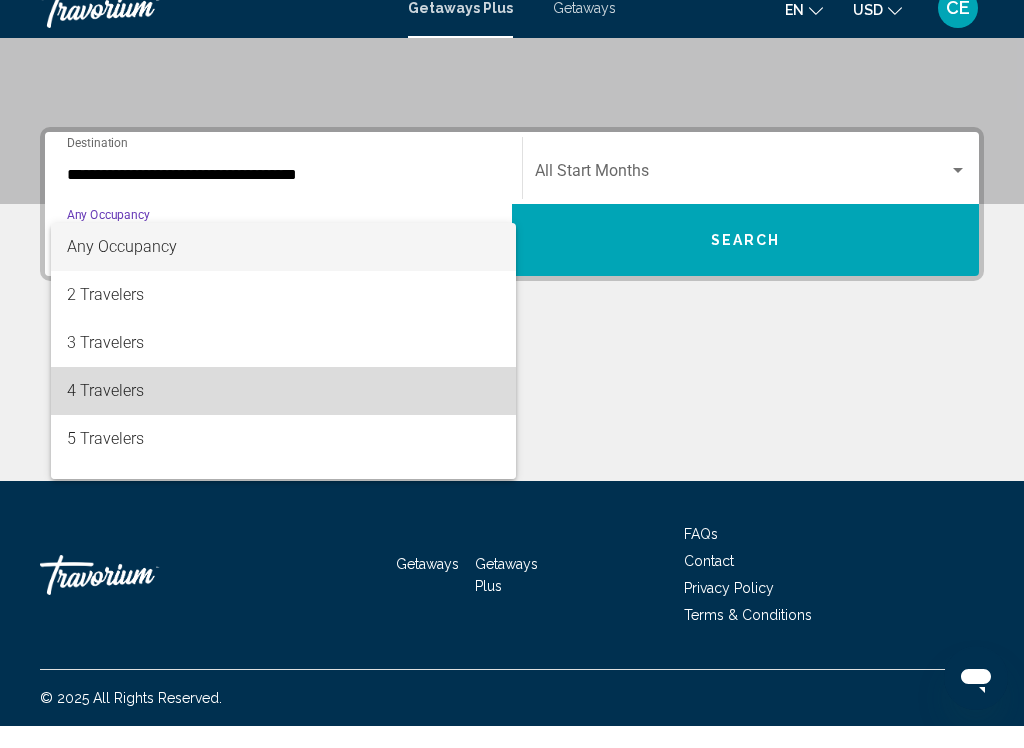 click on "4 Travelers" at bounding box center [283, 413] 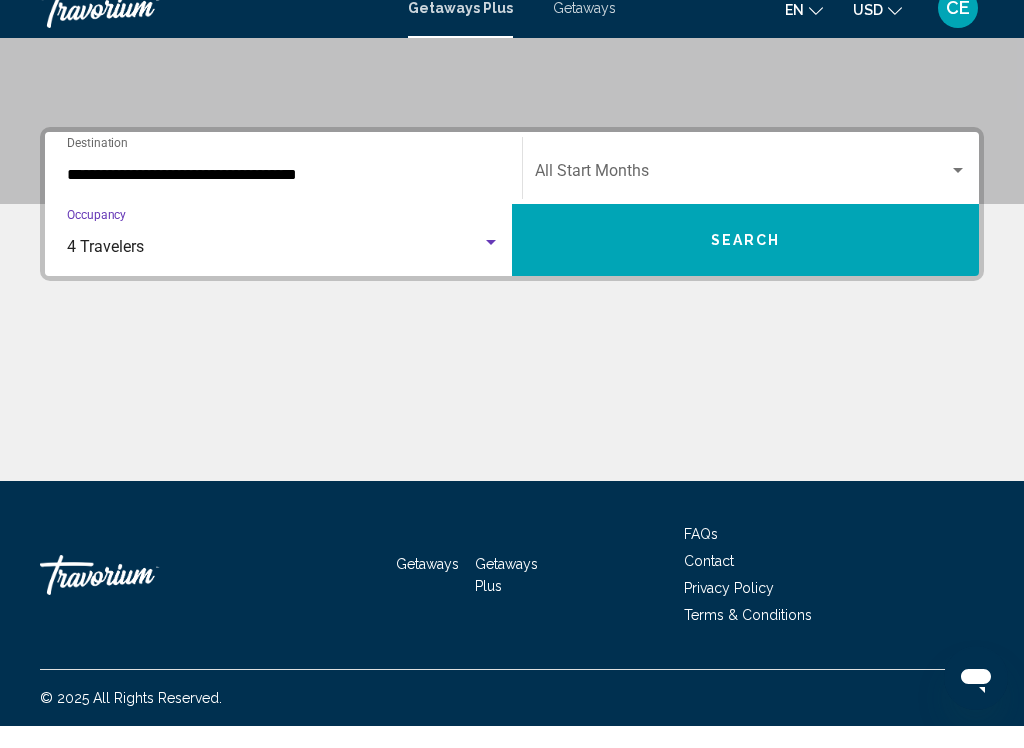 click at bounding box center [742, 197] 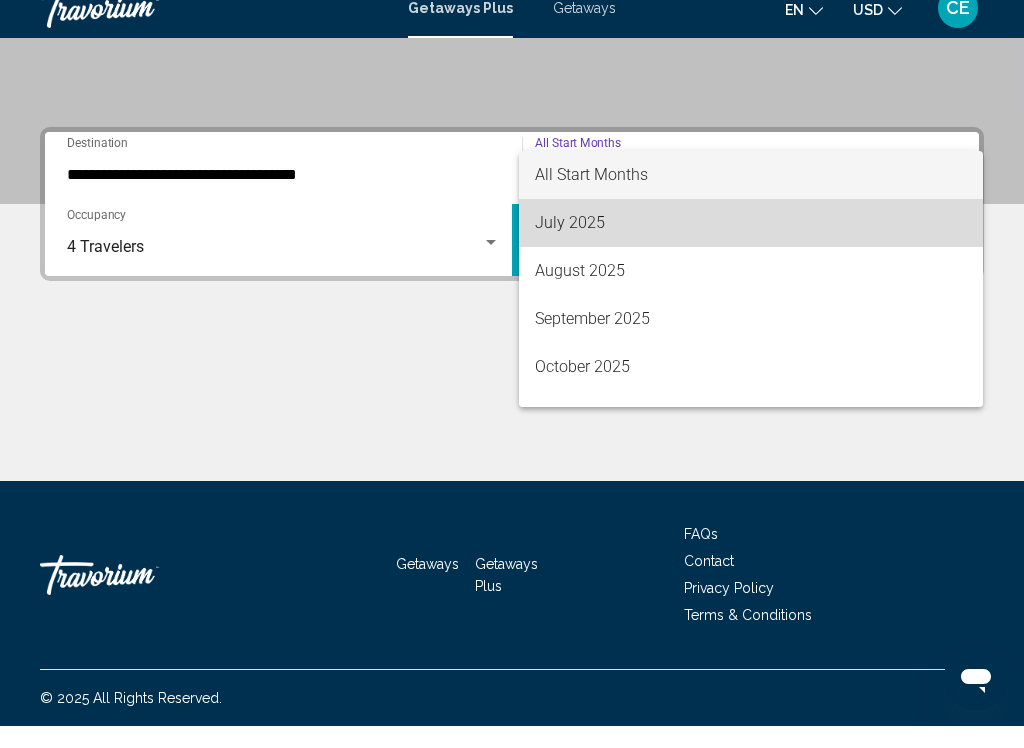 click on "July 2025" at bounding box center (751, 245) 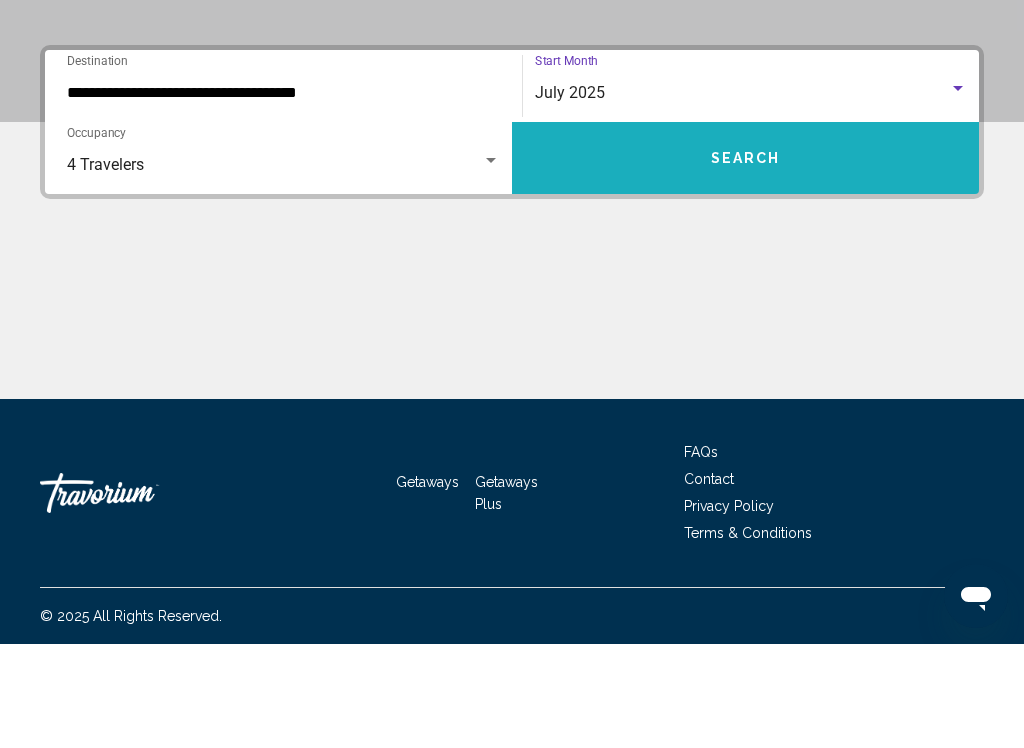 click on "Search" at bounding box center (745, 262) 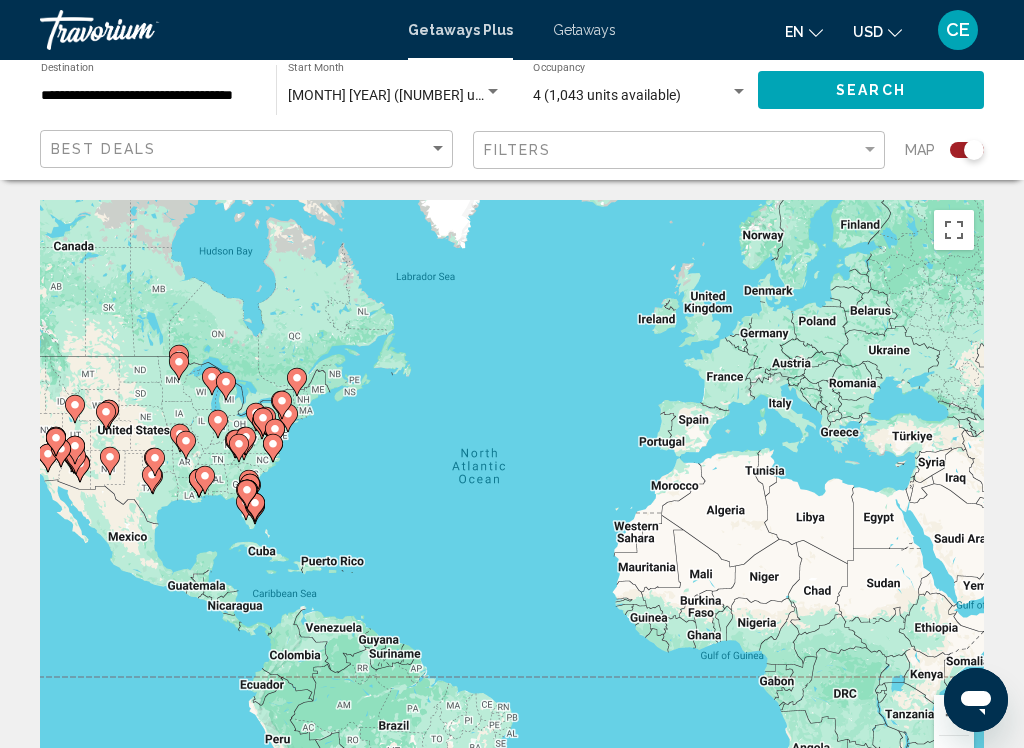 click at bounding box center (282, 405) 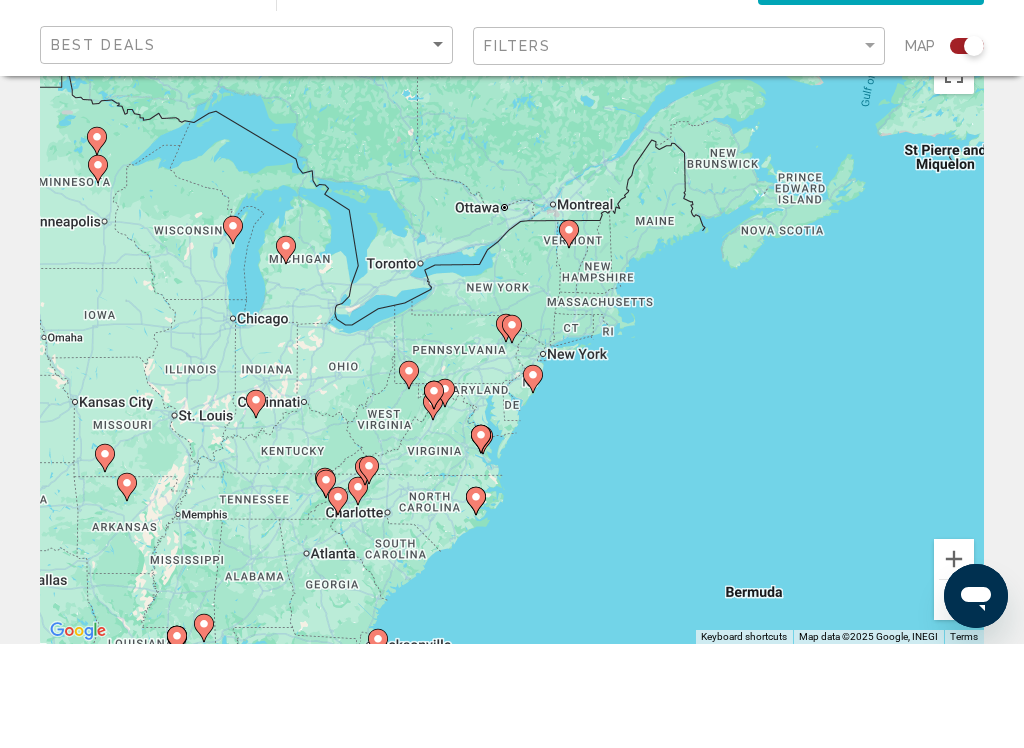 click 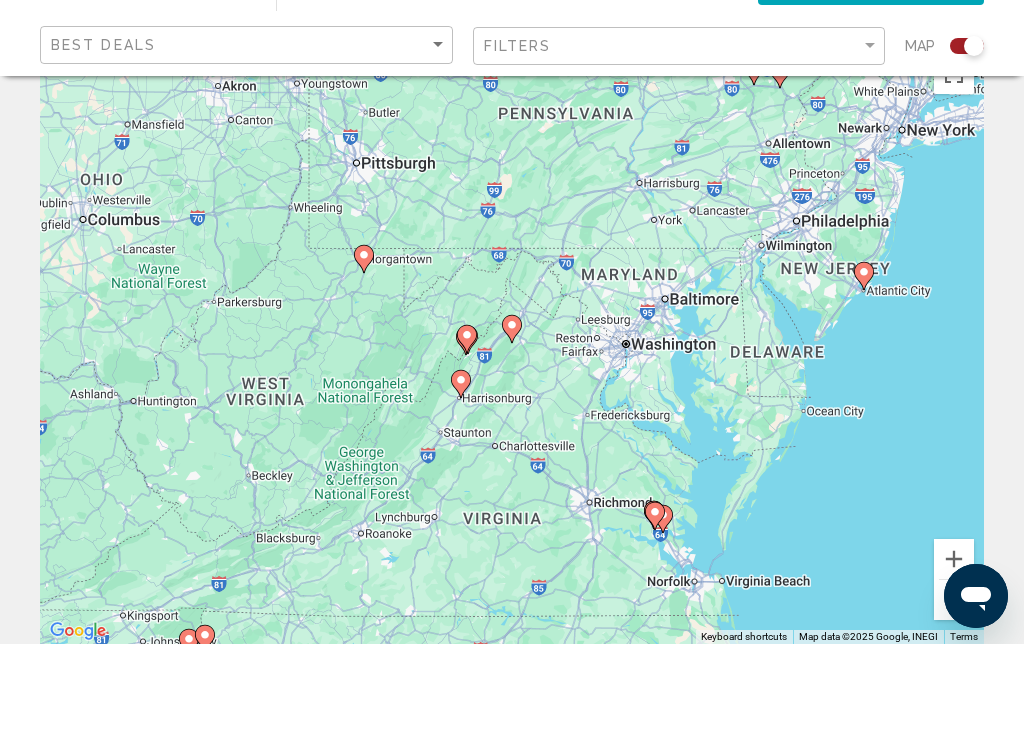 click on "To navigate, press the arrow keys.  To activate drag with keyboard, press Alt + Enter. Once in keyboard drag state, use the arrow keys to move the marker. To complete the drag, press the Enter key. To cancel, press Escape." at bounding box center (512, 448) 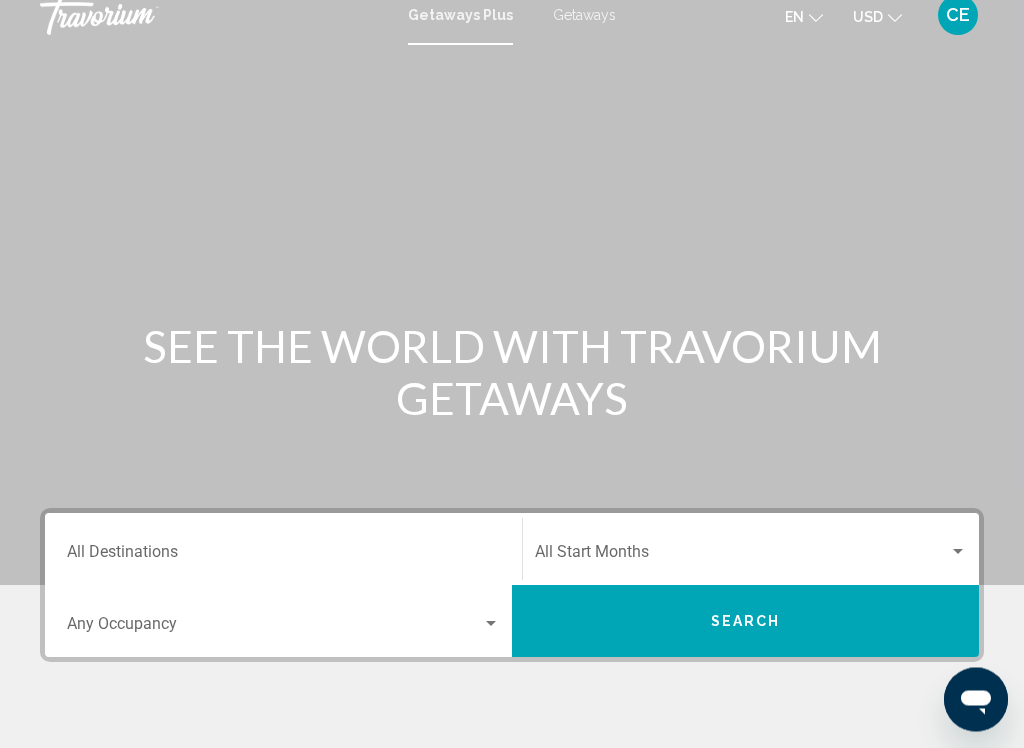 scroll, scrollTop: 0, scrollLeft: 0, axis: both 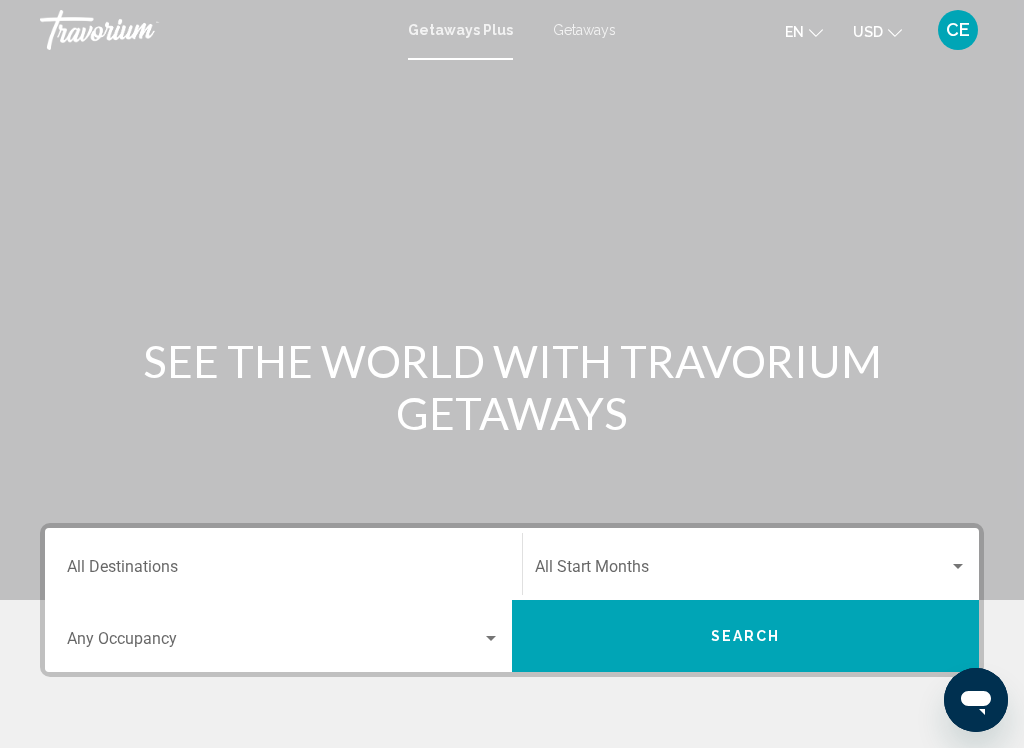 click on "CE" at bounding box center (958, 30) 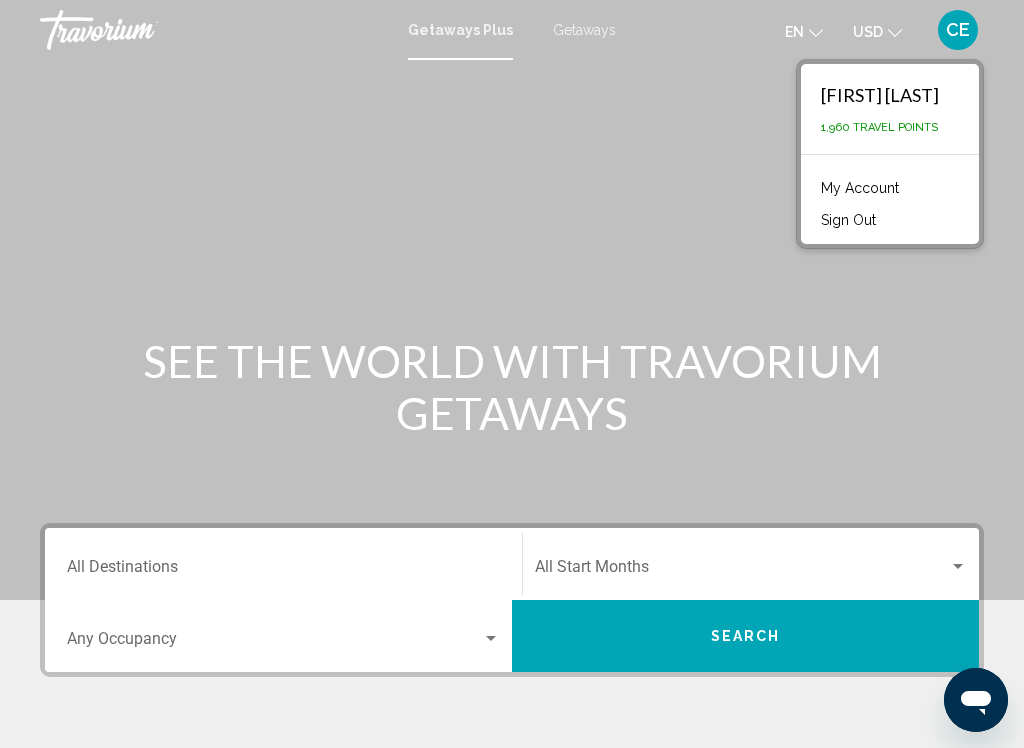 click on "CE" at bounding box center (958, 30) 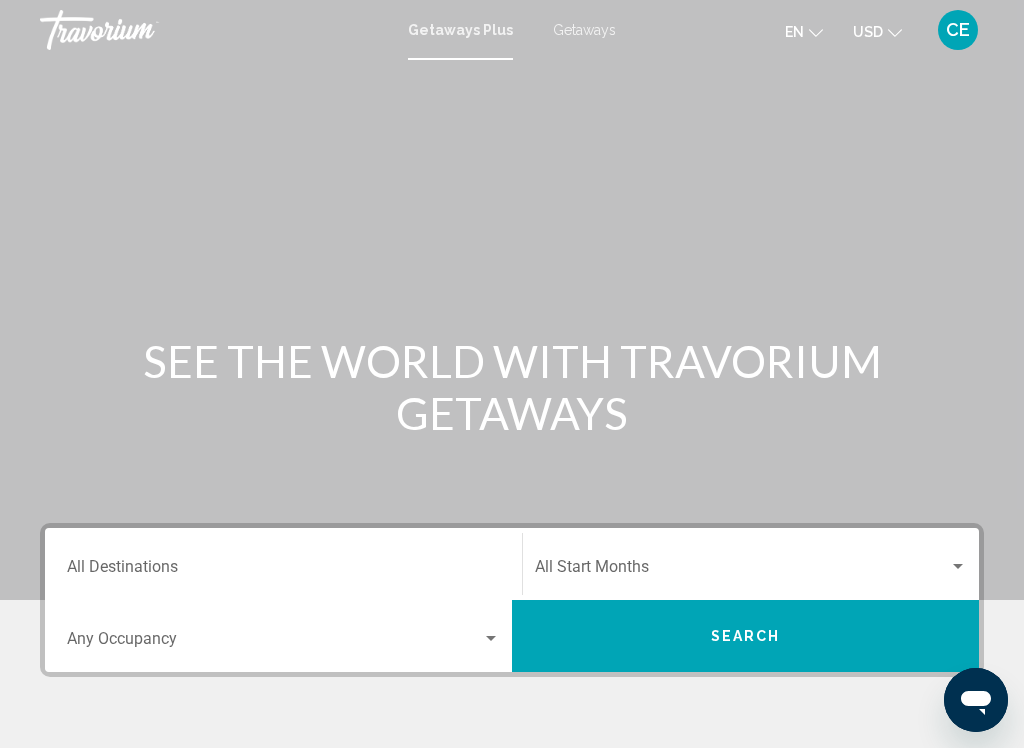 click on "CE" at bounding box center [958, 30] 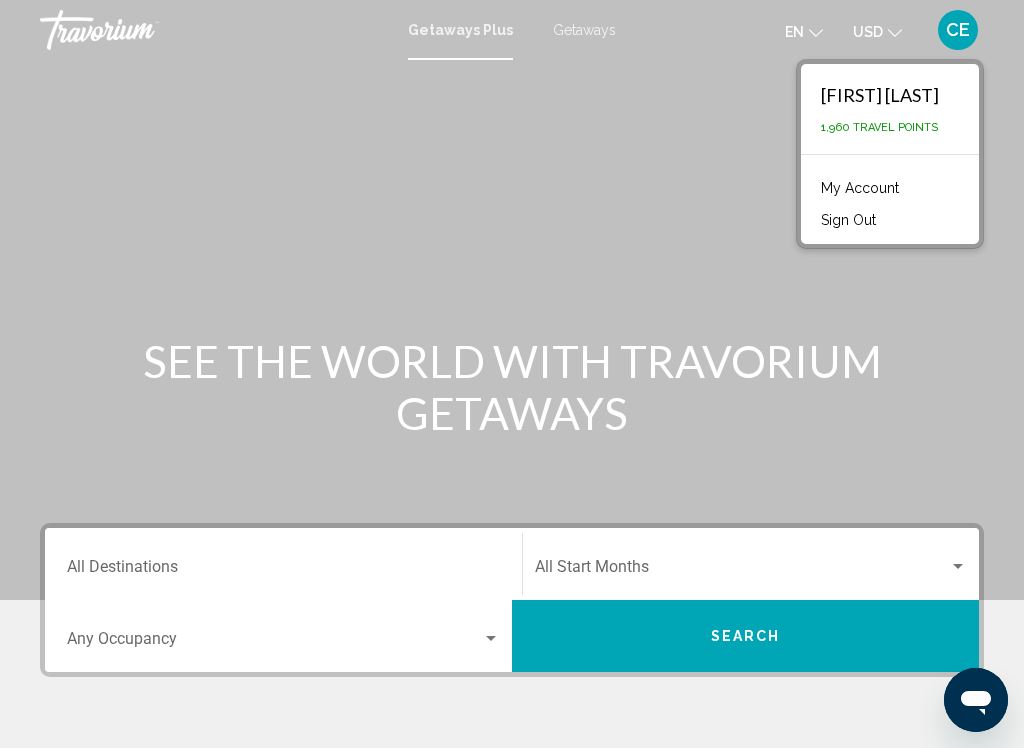 click on "My Account" at bounding box center (860, 188) 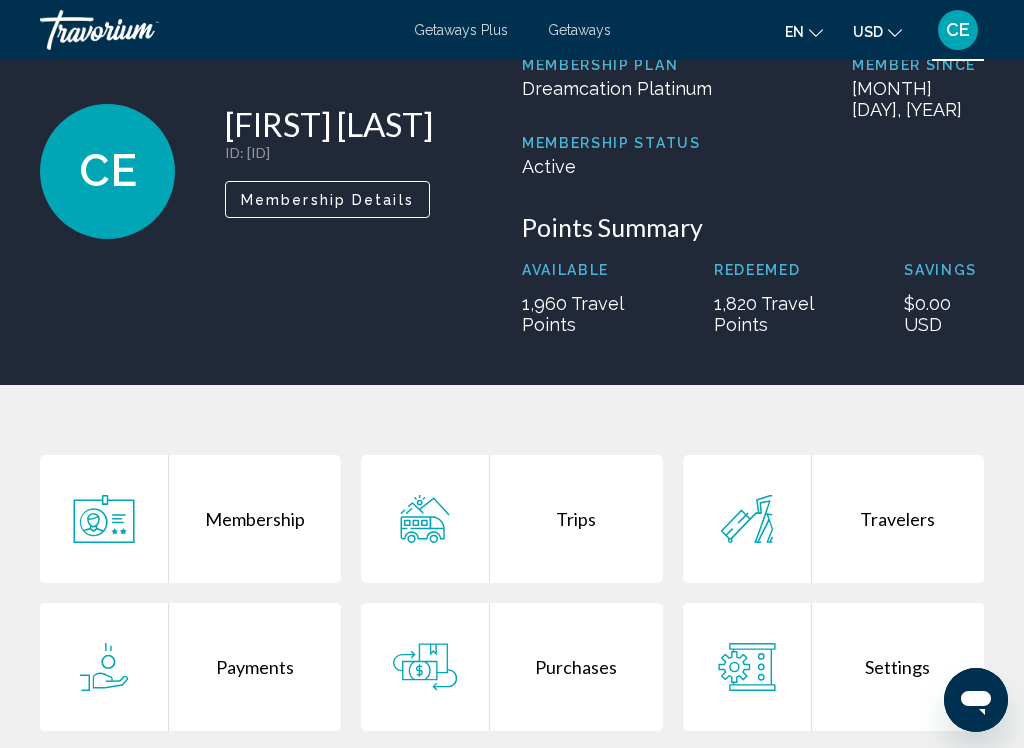 scroll, scrollTop: 0, scrollLeft: 0, axis: both 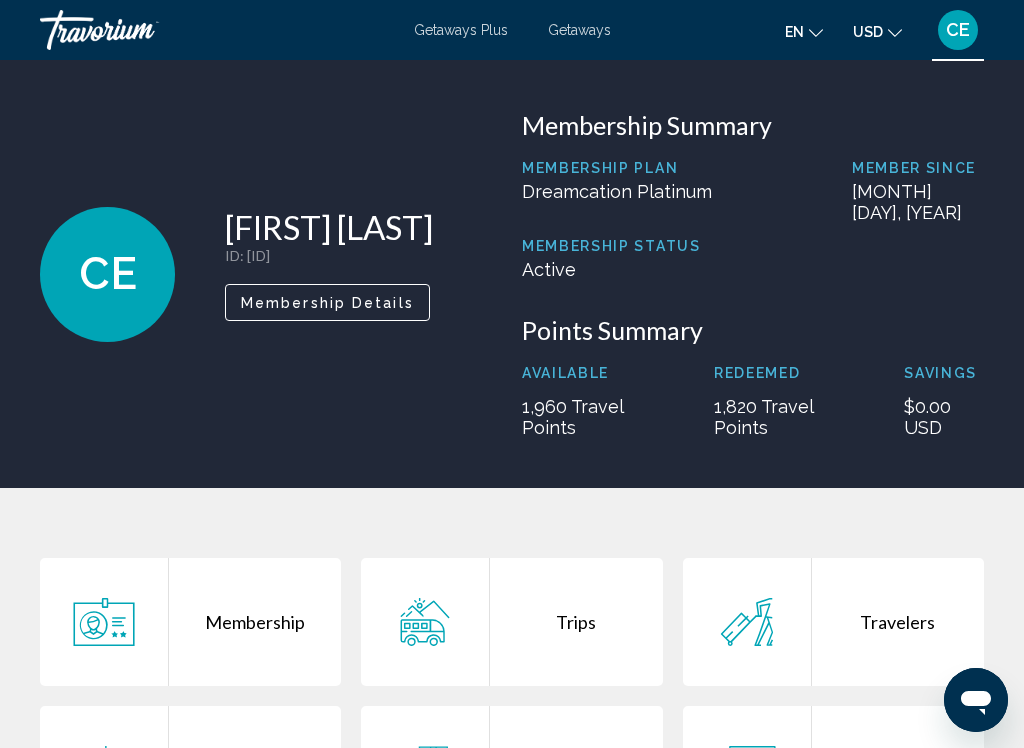 click on "CE" at bounding box center (958, 30) 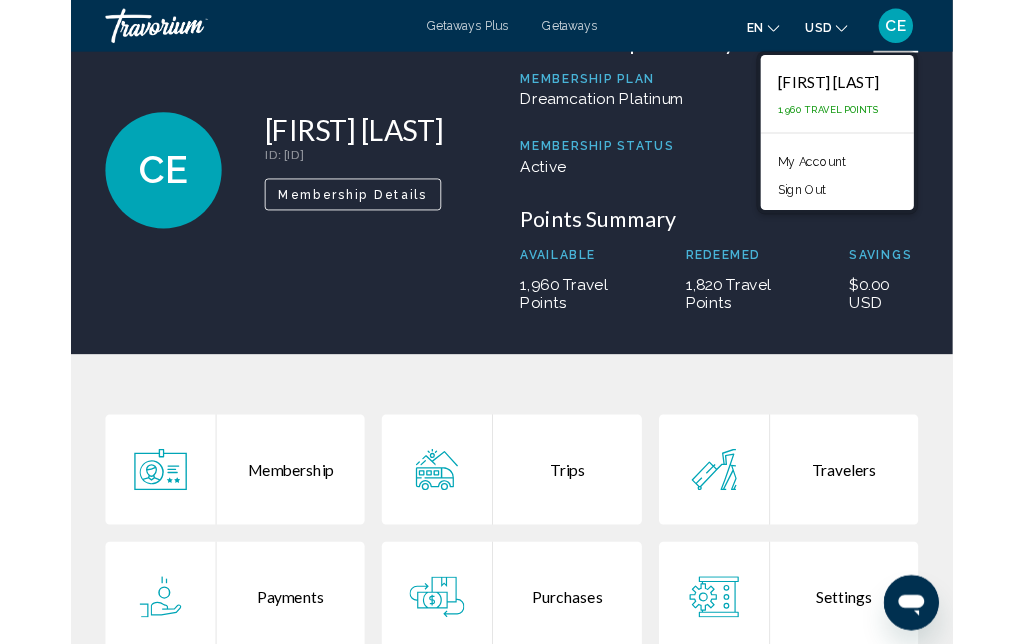 scroll, scrollTop: 0, scrollLeft: 0, axis: both 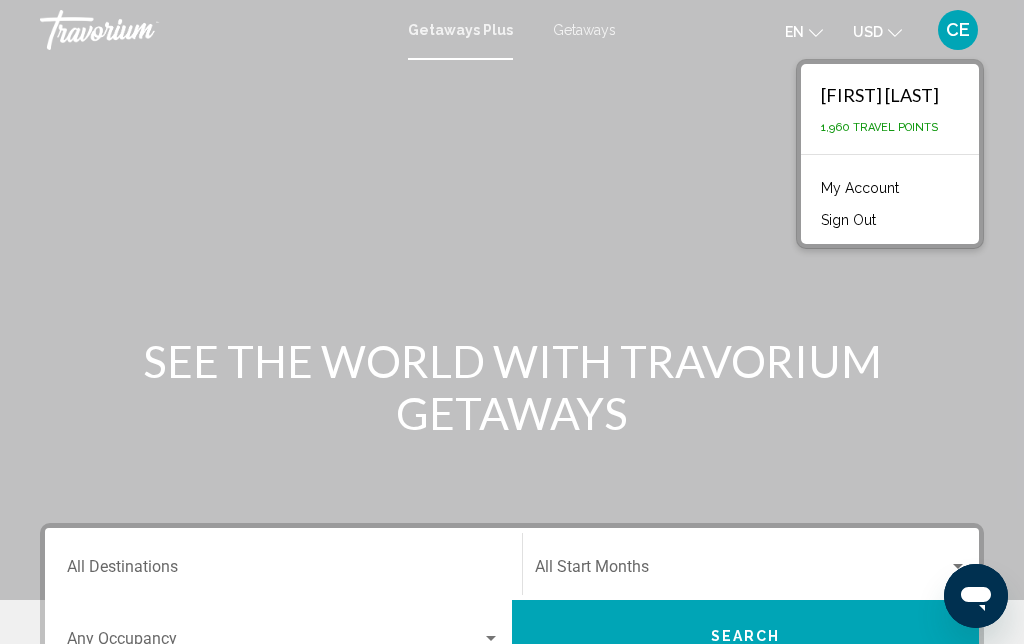 click on "Getaways" at bounding box center (584, 30) 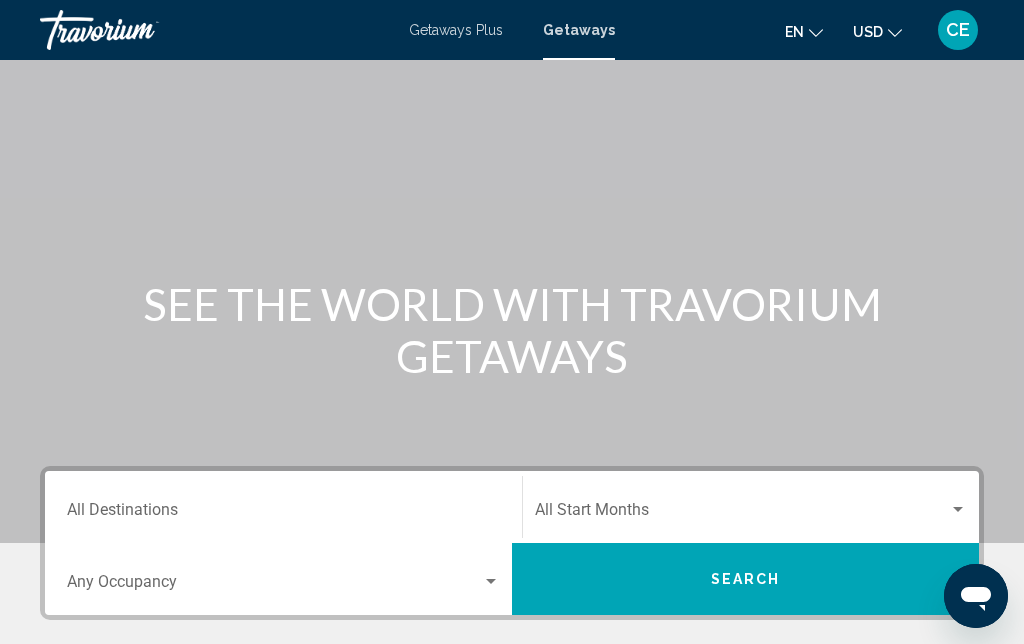 scroll, scrollTop: 0, scrollLeft: 0, axis: both 